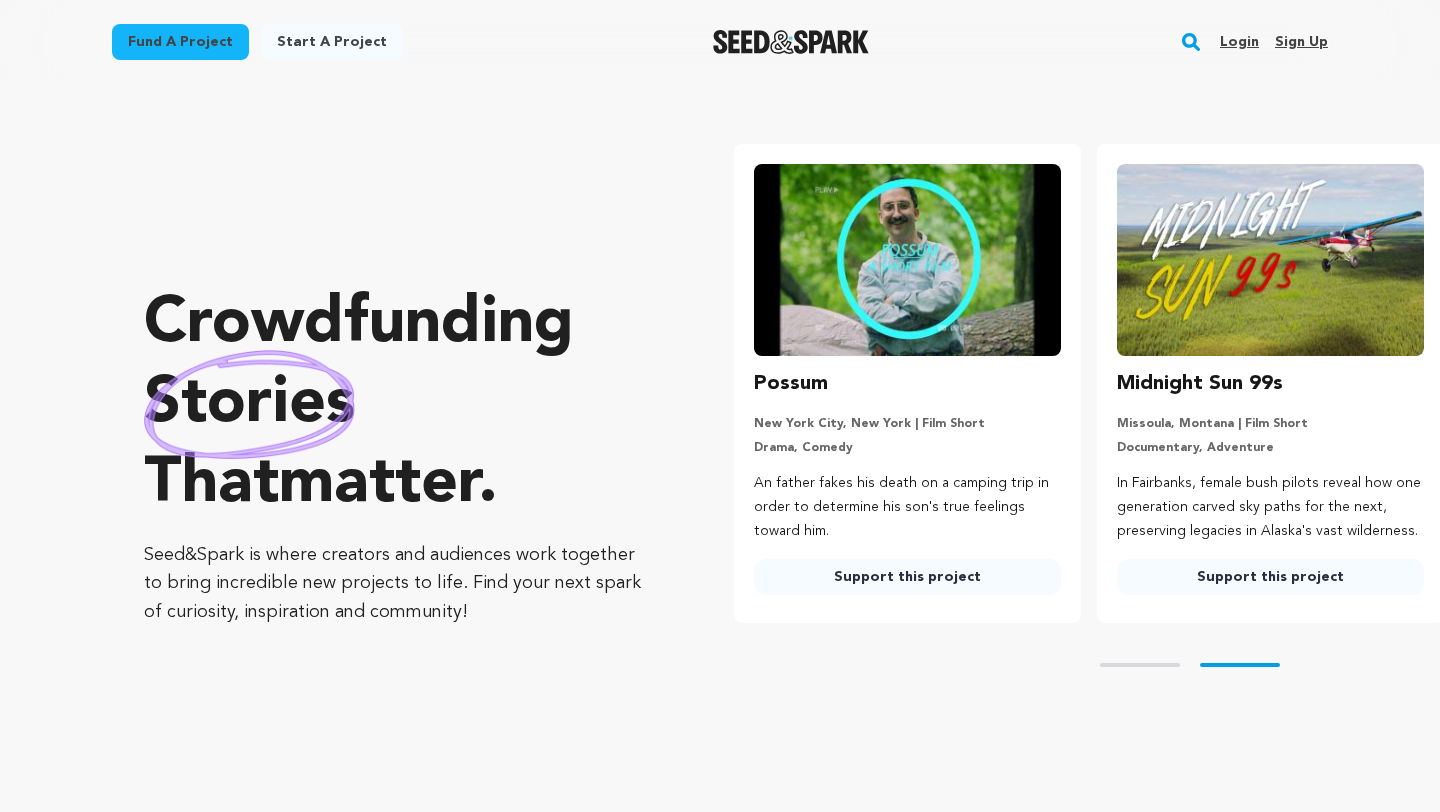 scroll, scrollTop: 0, scrollLeft: 0, axis: both 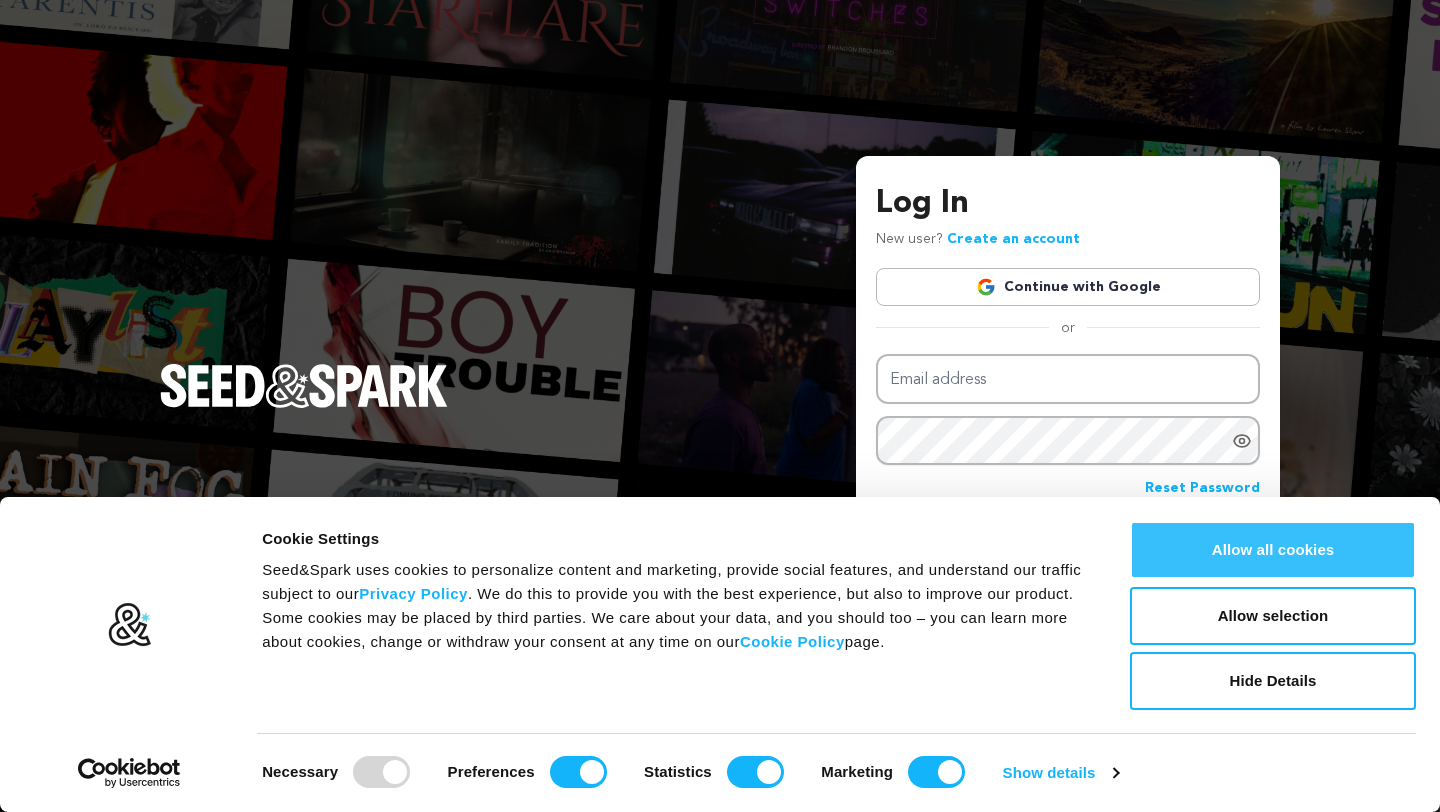 click on "Allow all cookies" at bounding box center [1273, 550] 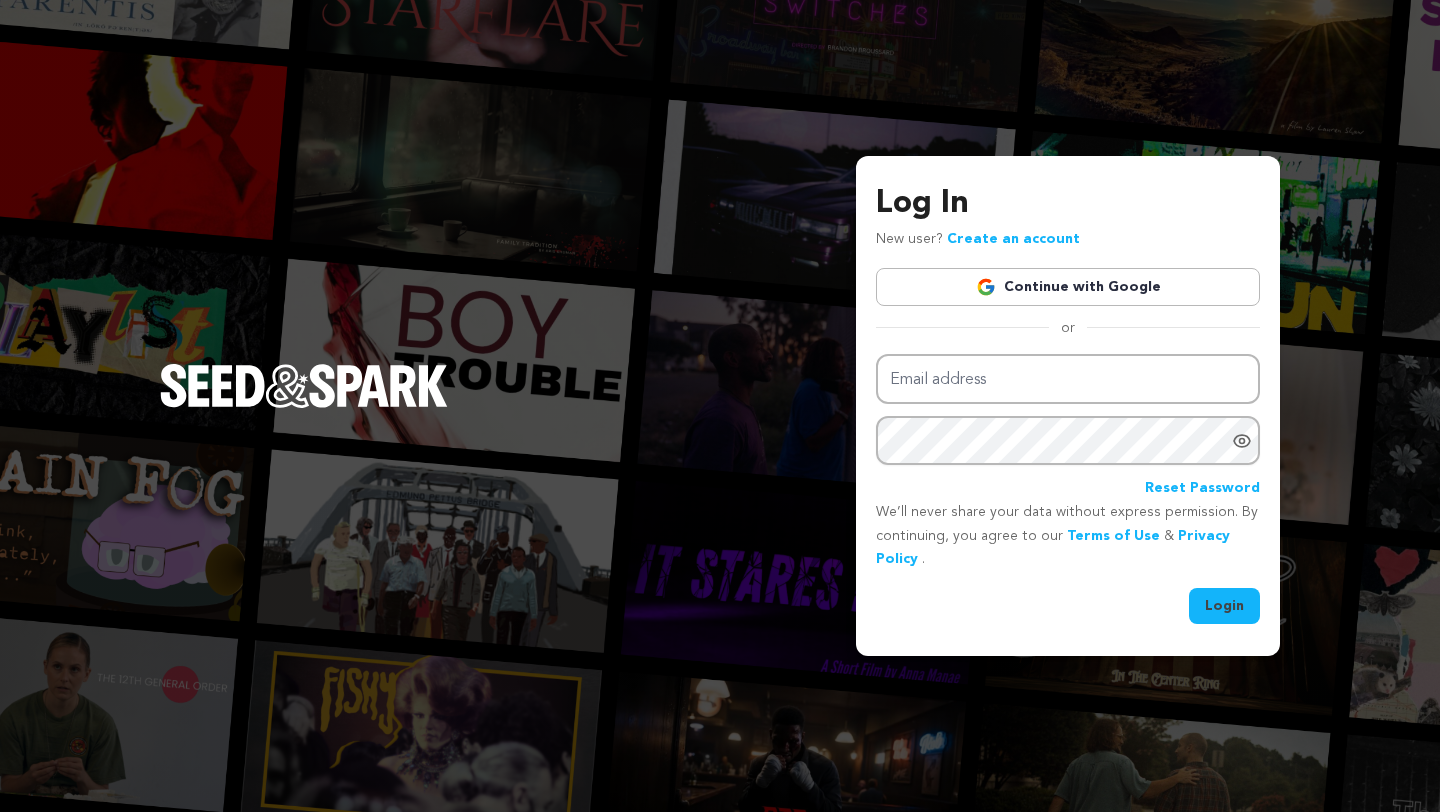 click on "Continue with Google" at bounding box center [1068, 287] 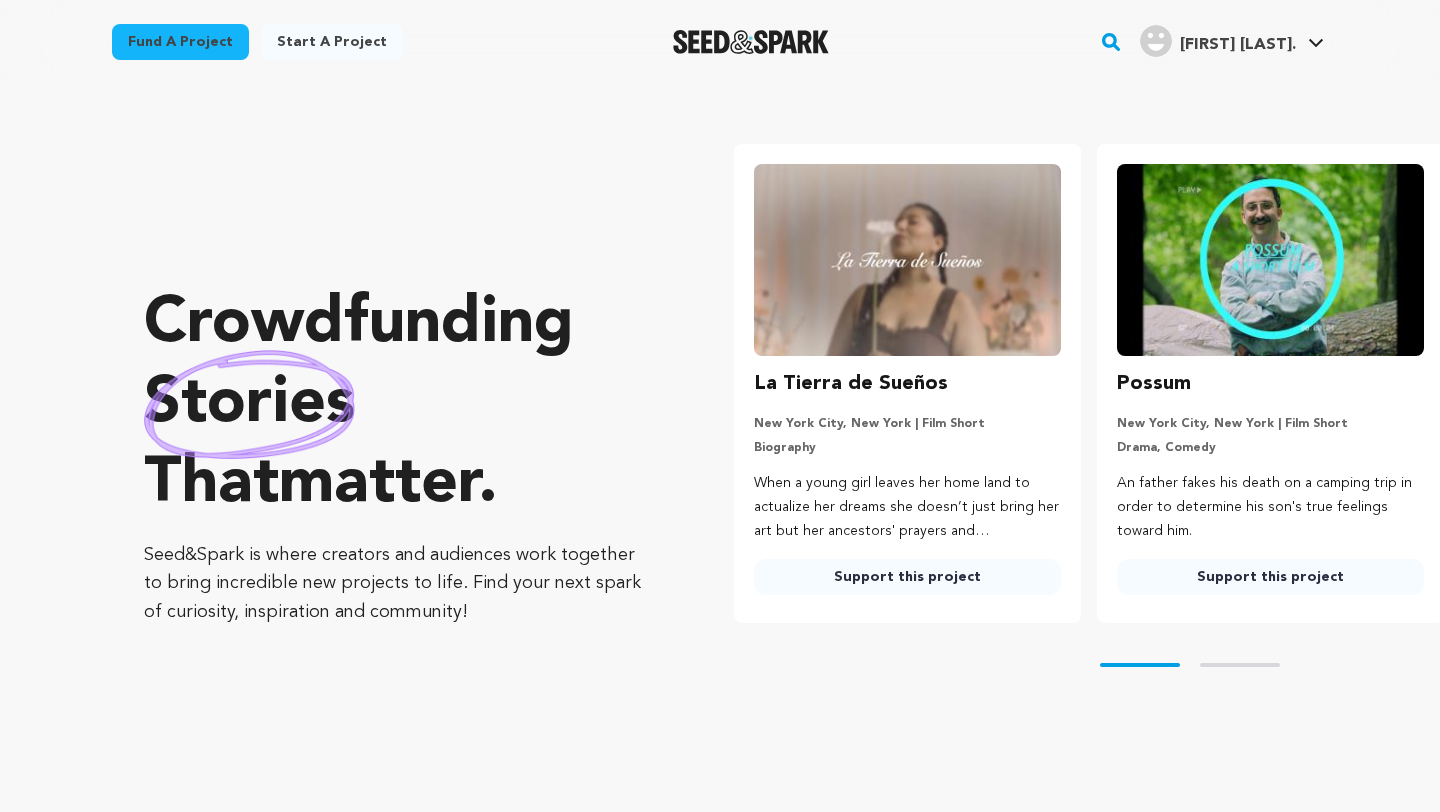scroll, scrollTop: 0, scrollLeft: 0, axis: both 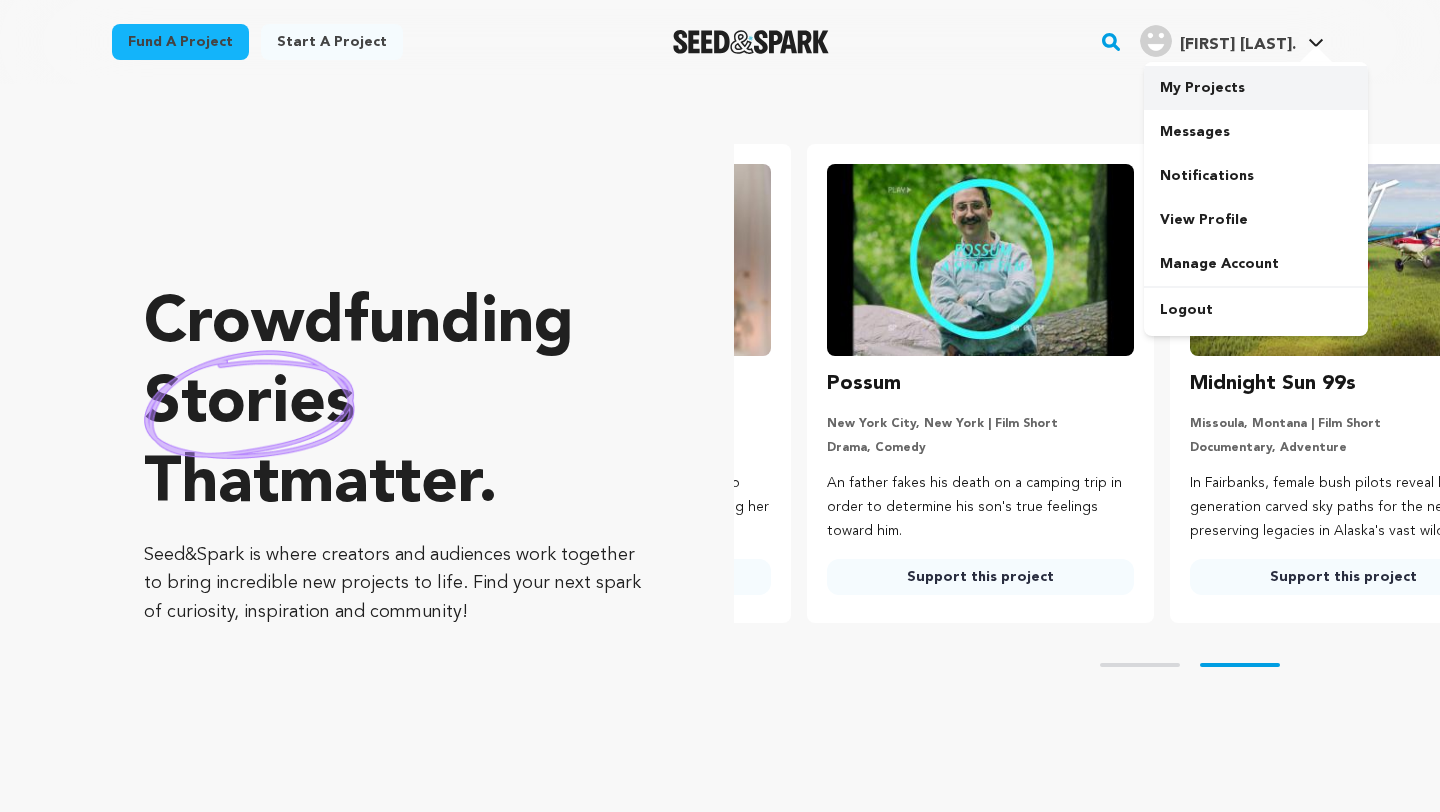 click on "My Projects" at bounding box center (1256, 88) 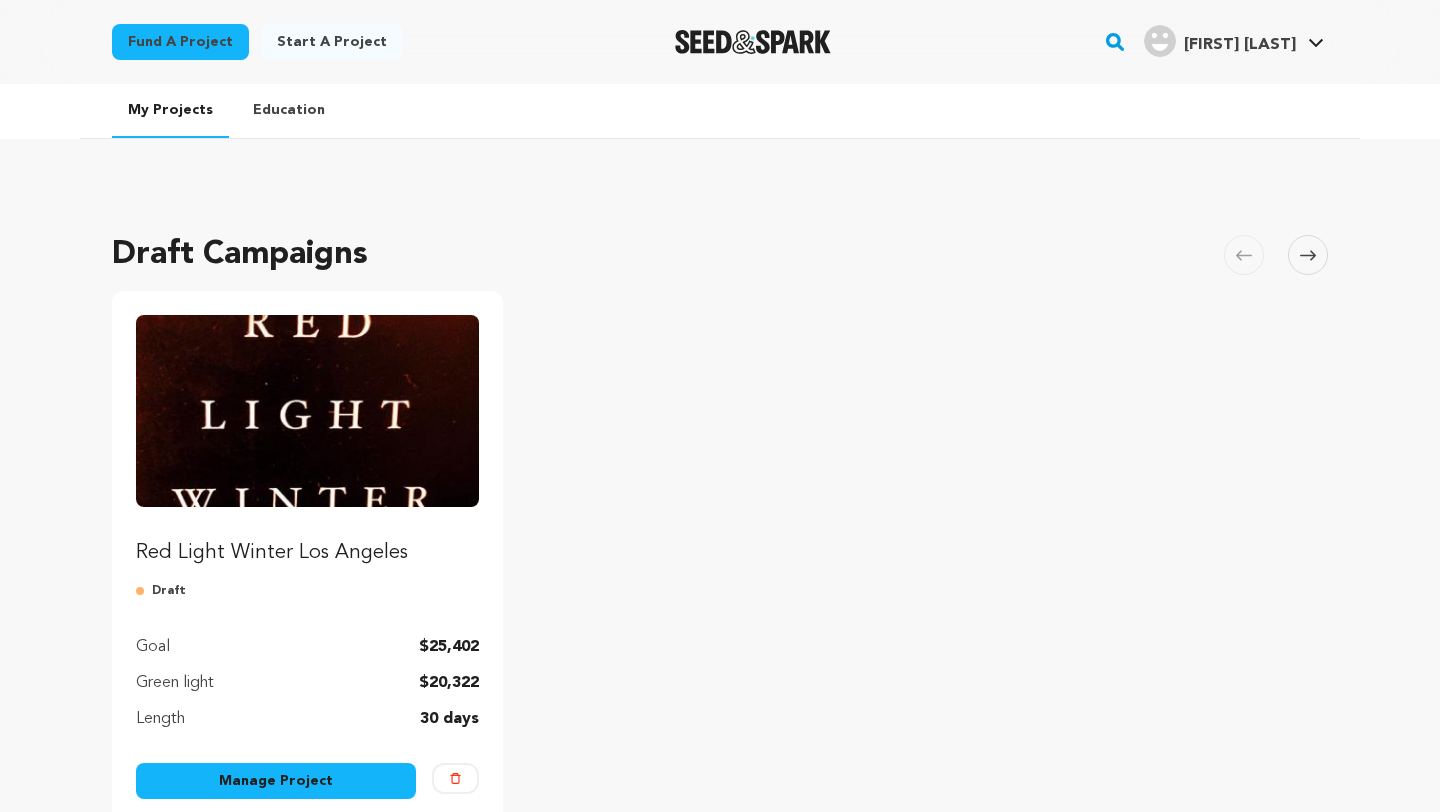 scroll, scrollTop: 0, scrollLeft: 0, axis: both 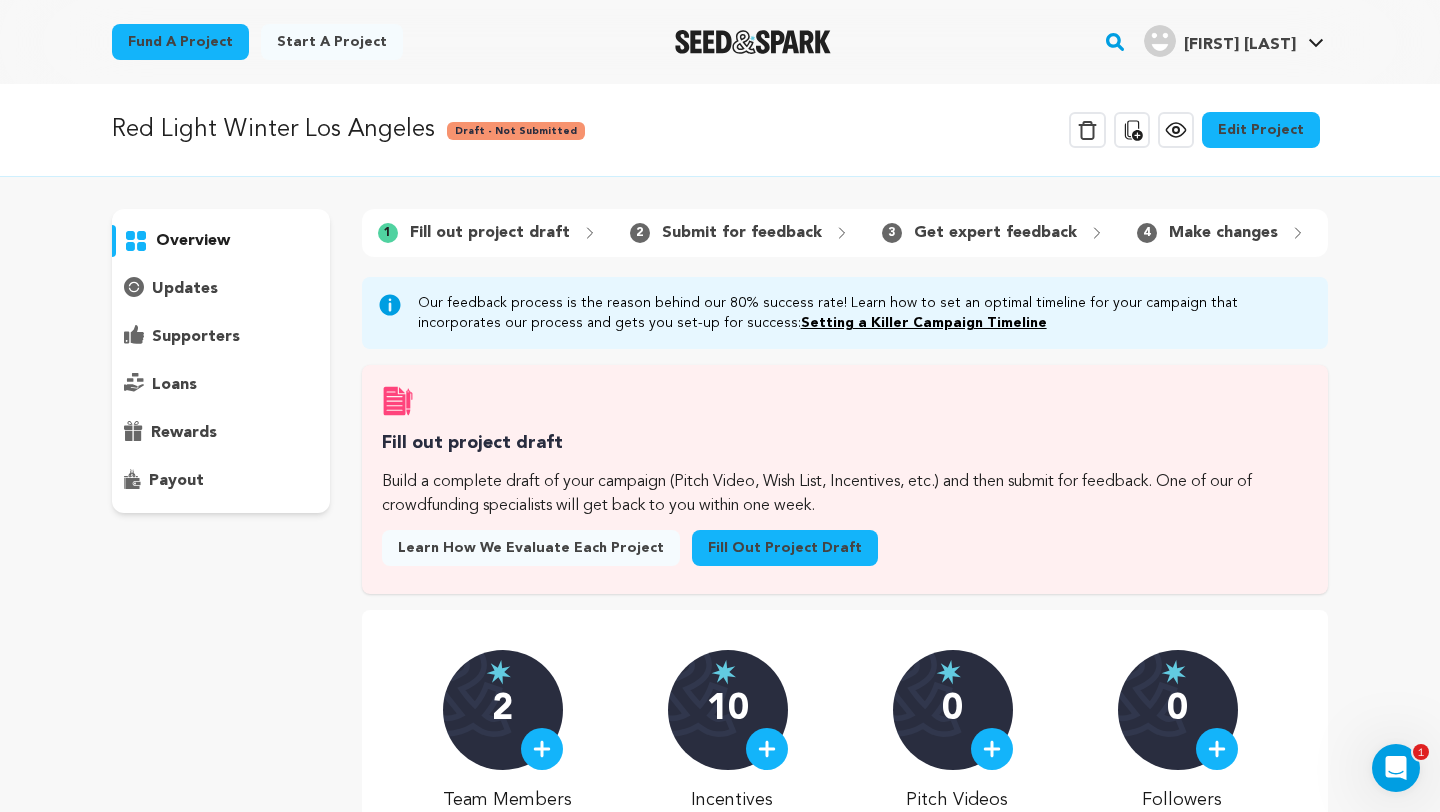 click on "Edit Project" at bounding box center [1261, 130] 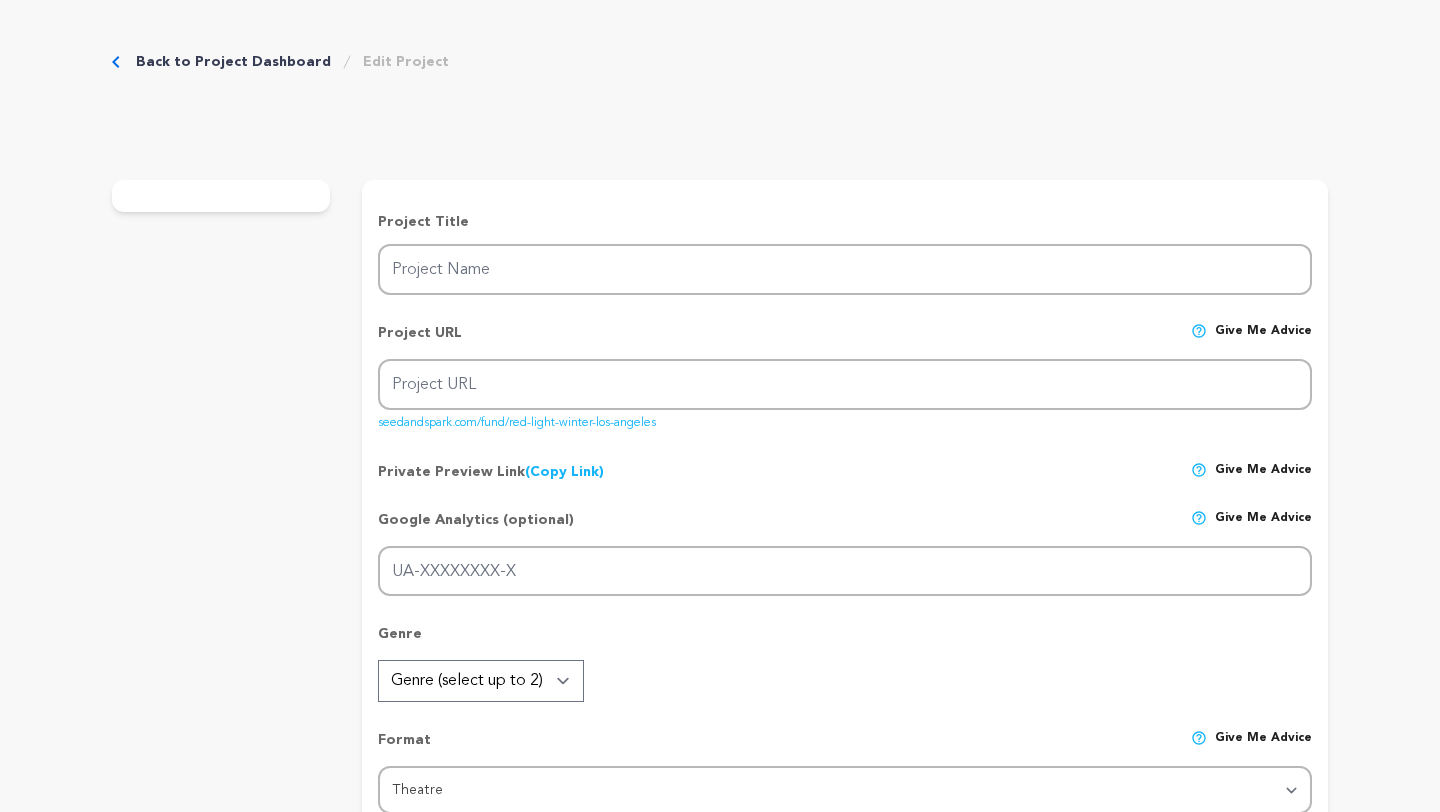 scroll, scrollTop: 0, scrollLeft: 0, axis: both 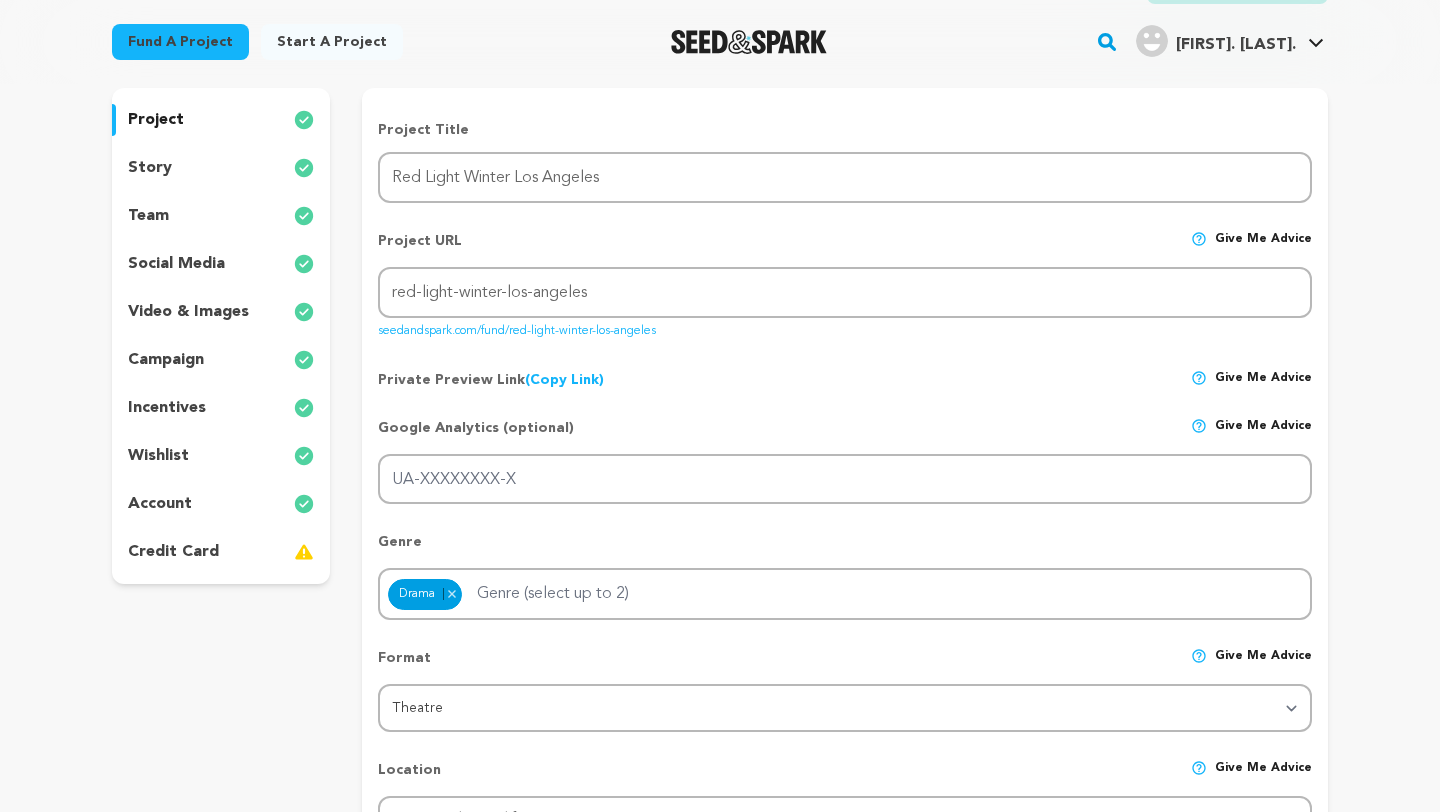 click on "credit card" at bounding box center (221, 552) 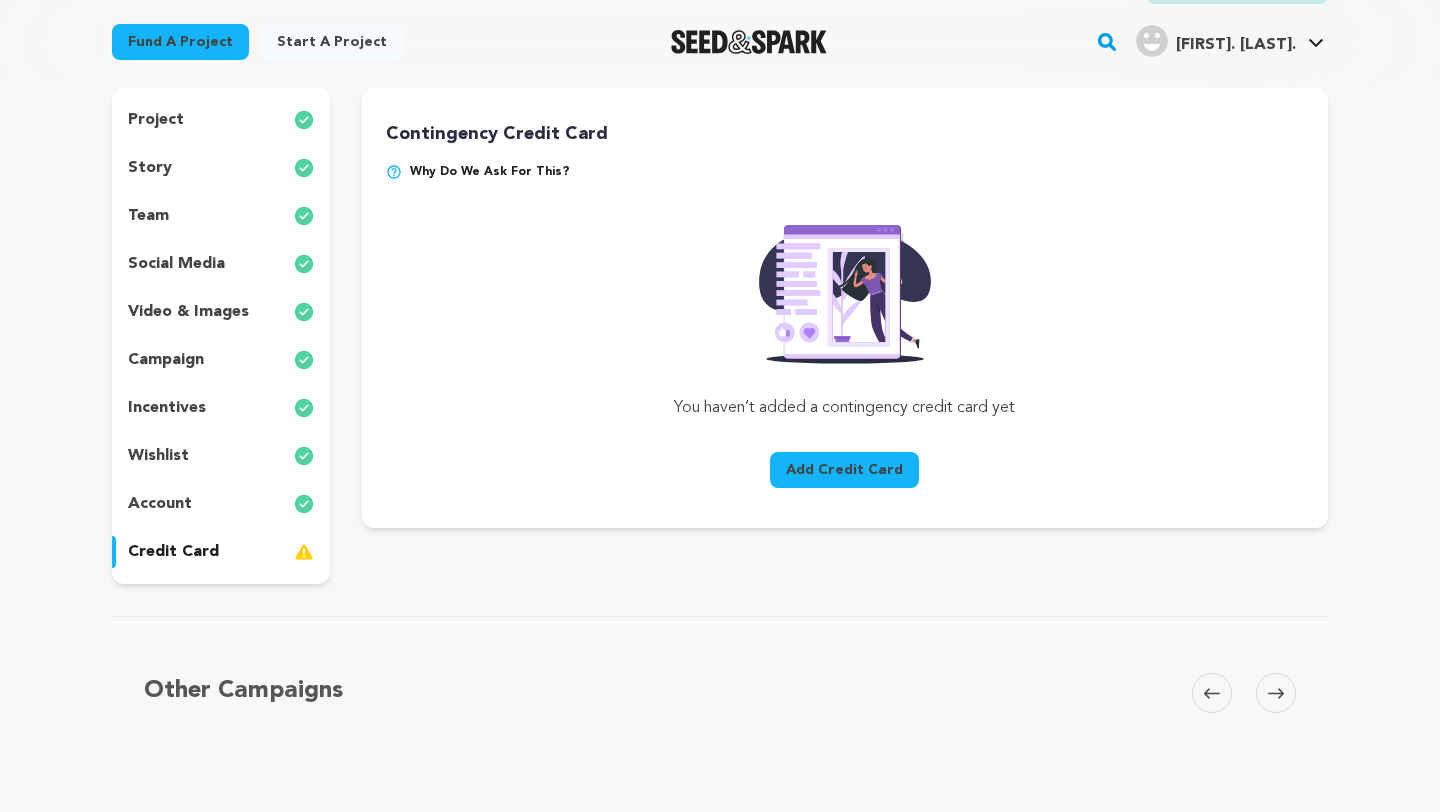click on "Add Credit Card" at bounding box center (844, 470) 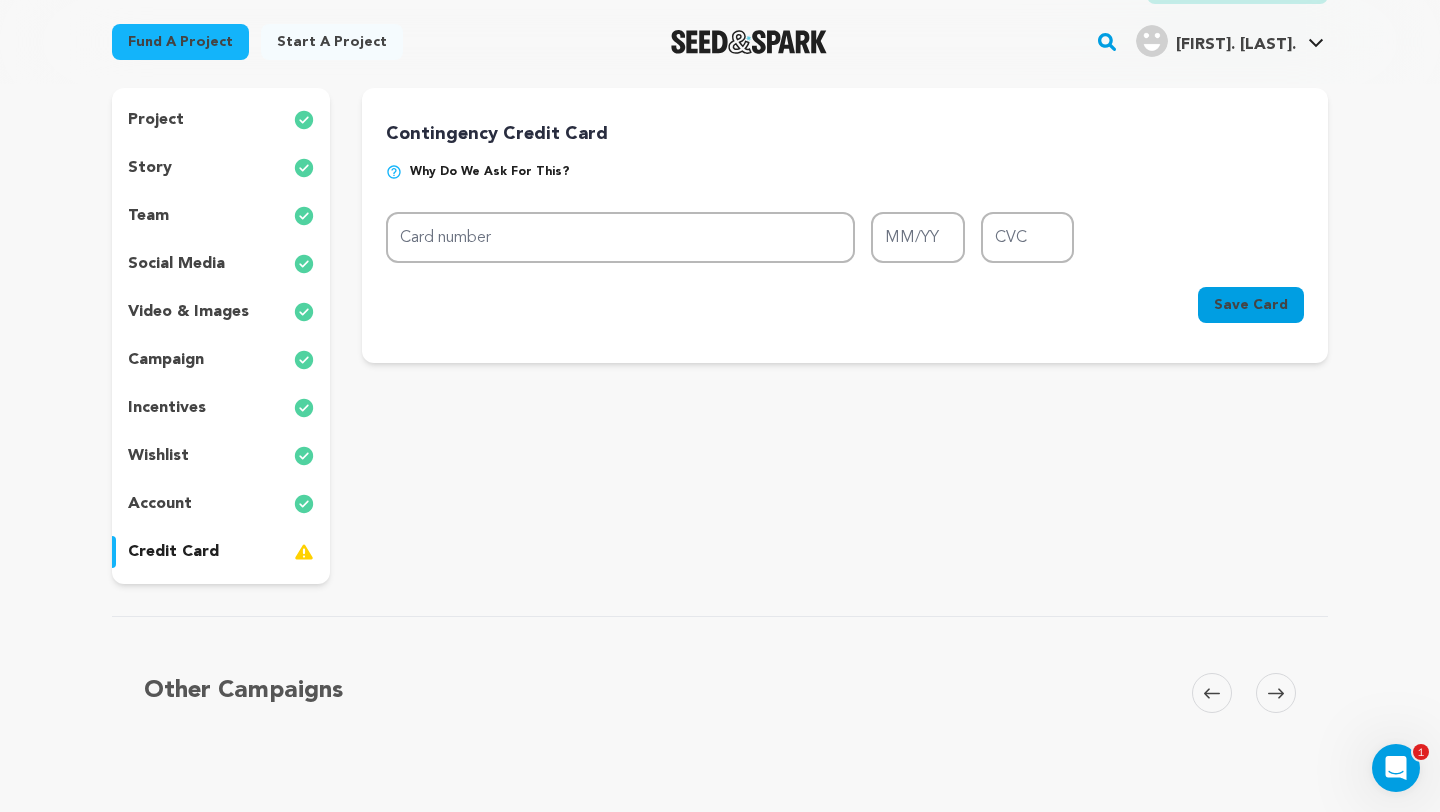 scroll, scrollTop: 0, scrollLeft: 0, axis: both 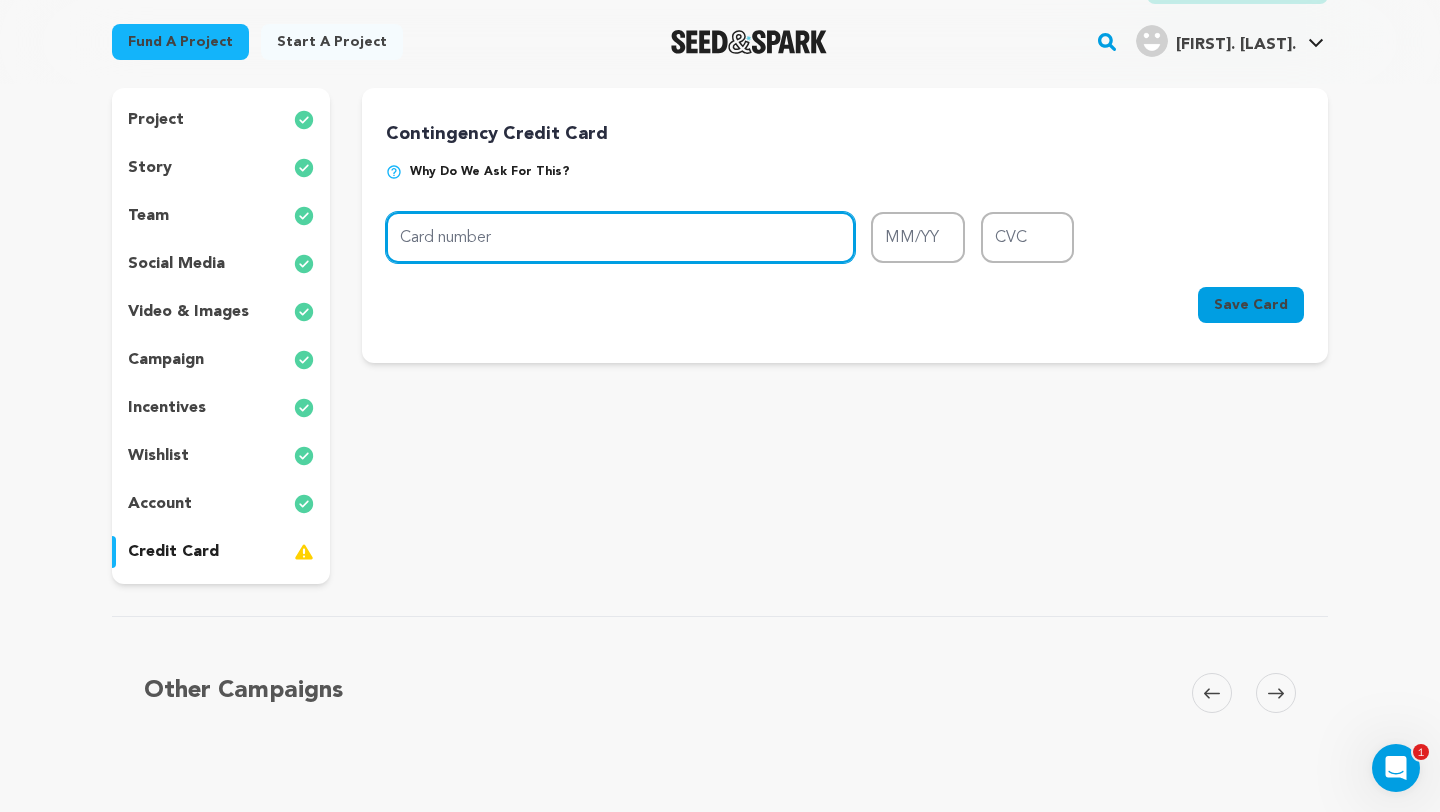 click on "Card number" at bounding box center (620, 237) 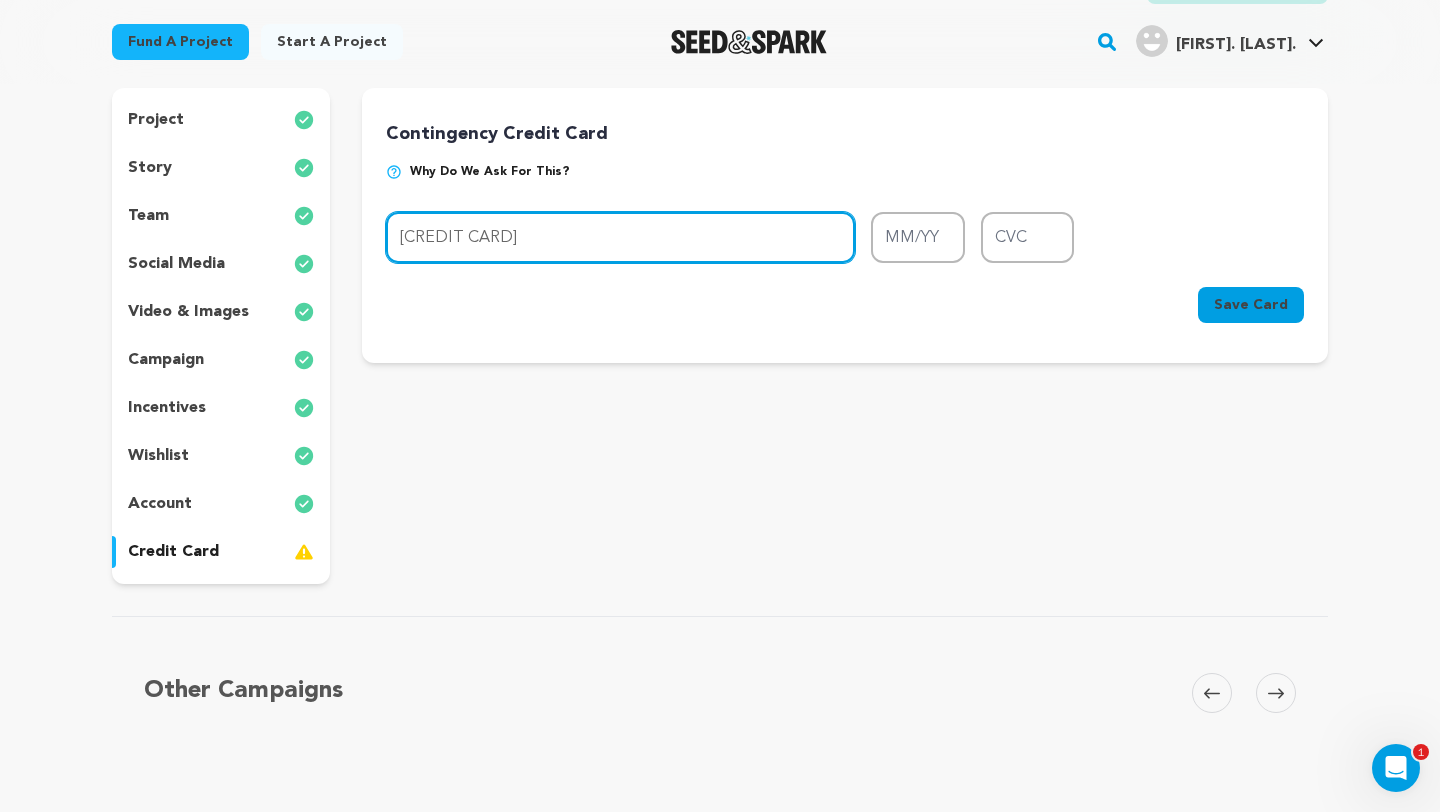 type on "[CREDIT CARD]" 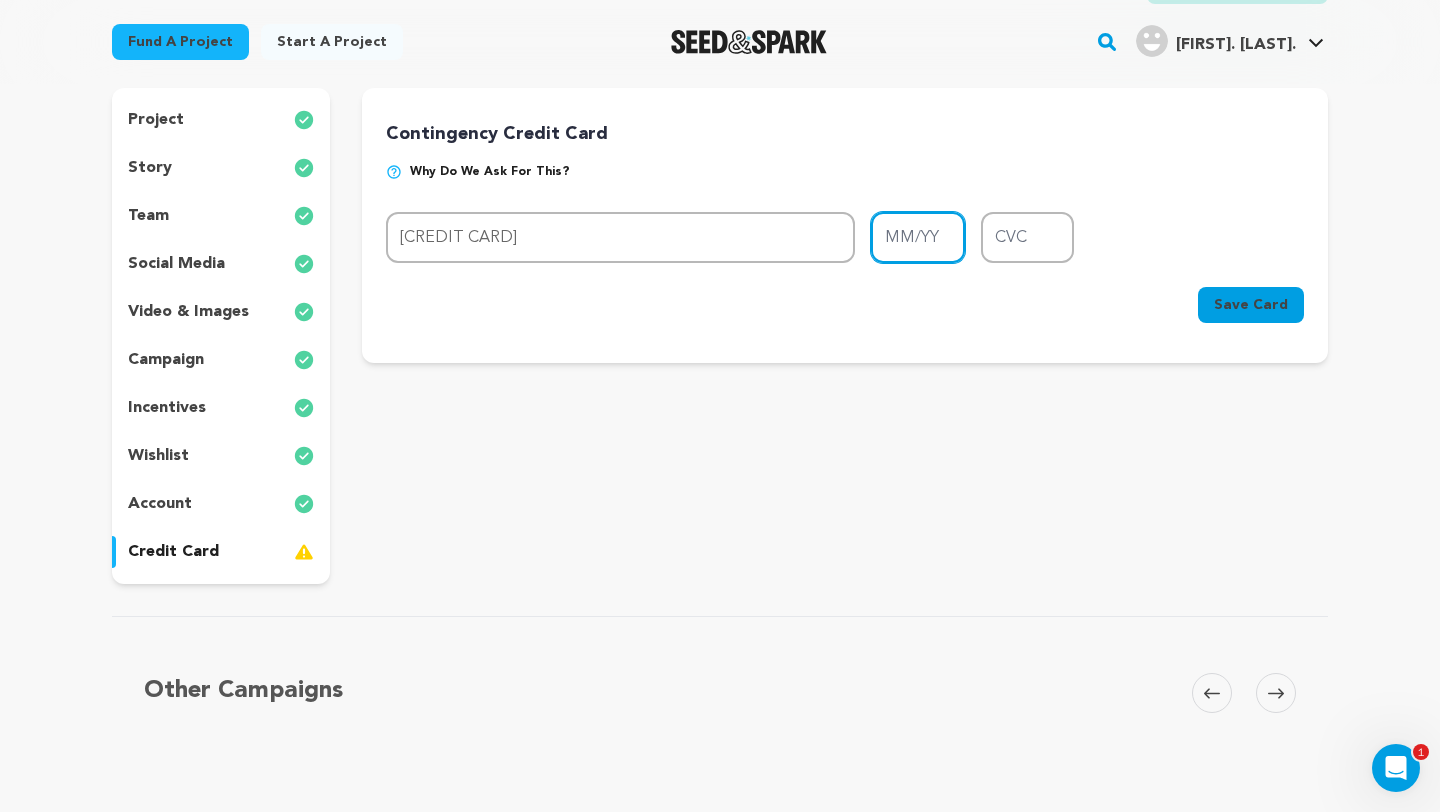 type on "07/27" 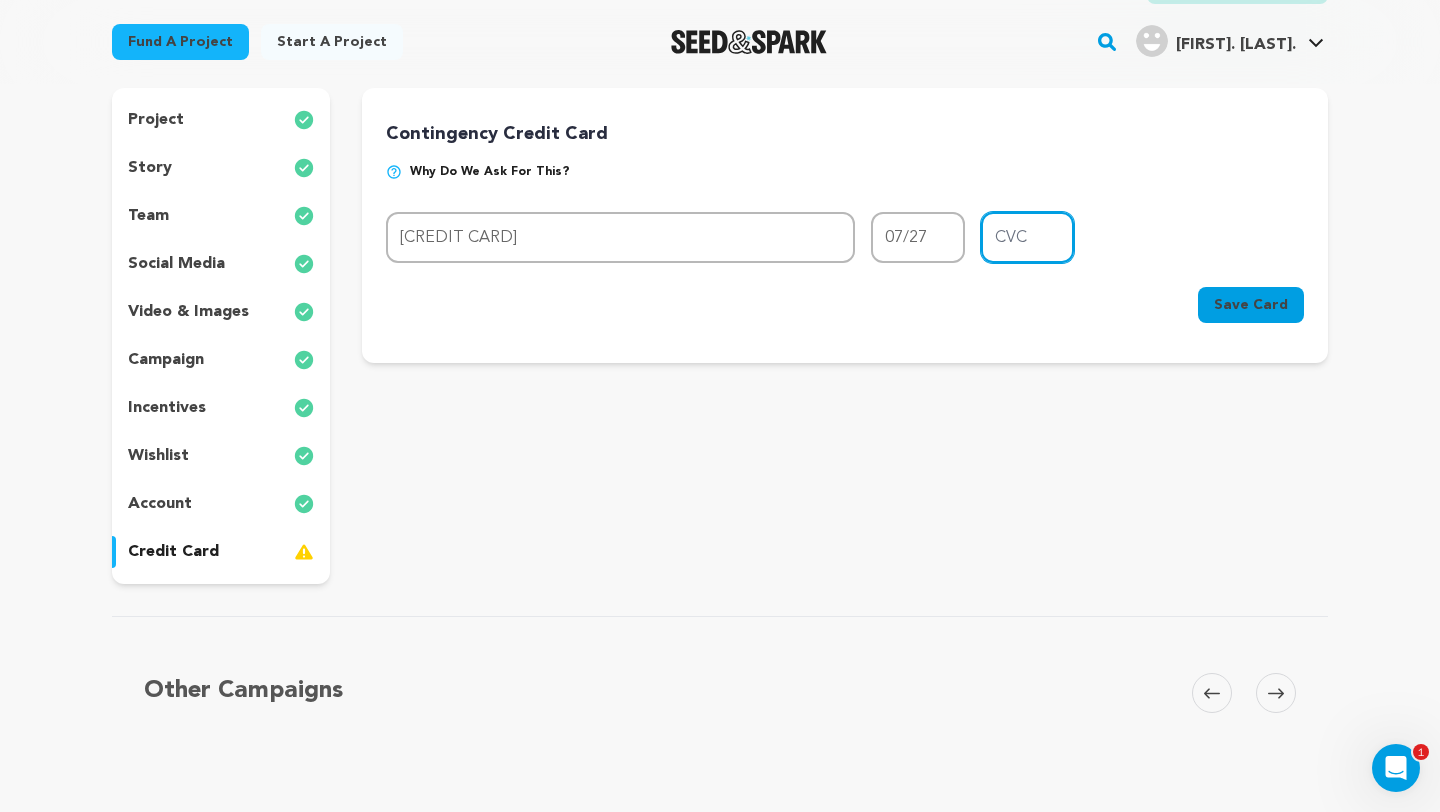 type on "981" 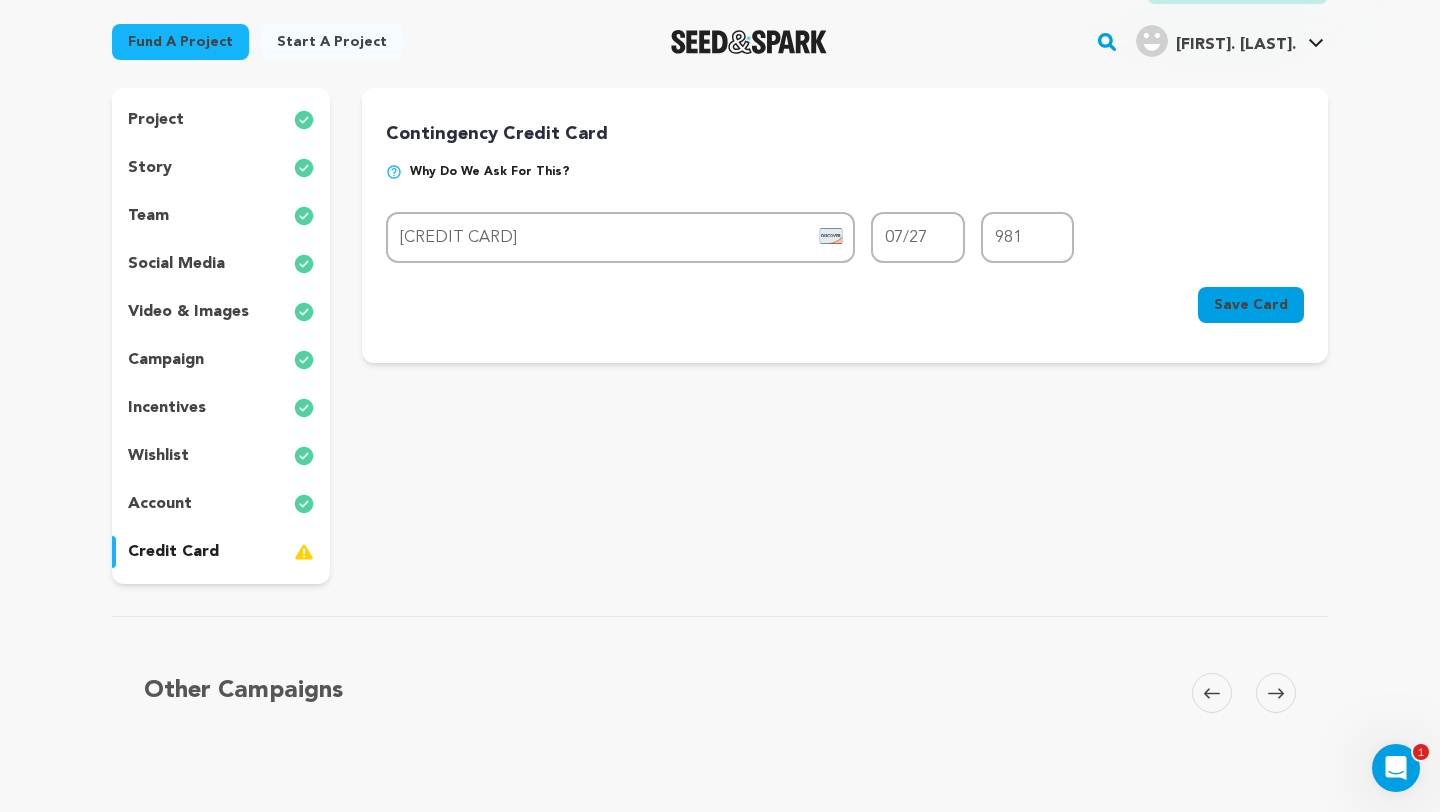 click on "Why do we ask for this?" at bounding box center [490, 172] 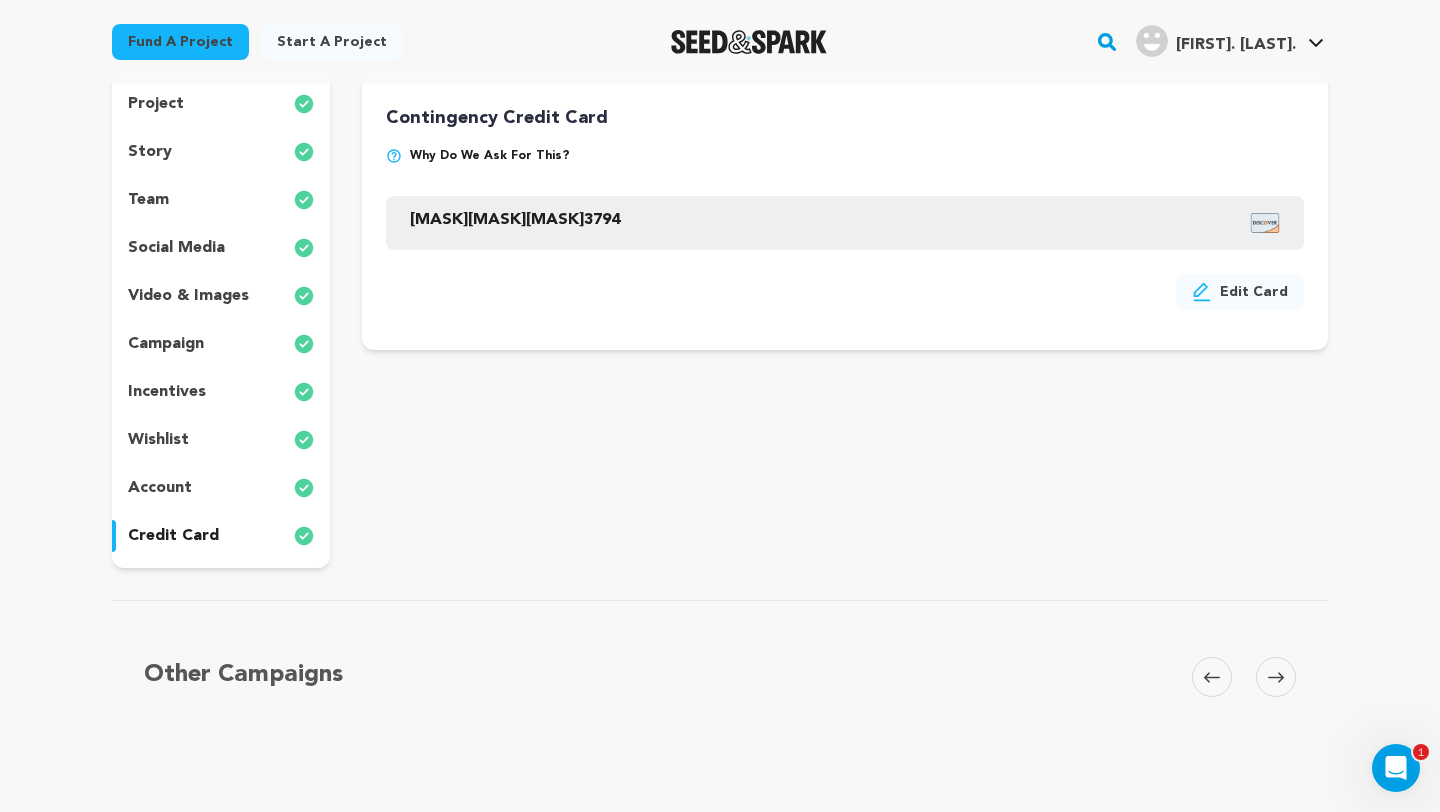 scroll, scrollTop: 216, scrollLeft: 0, axis: vertical 